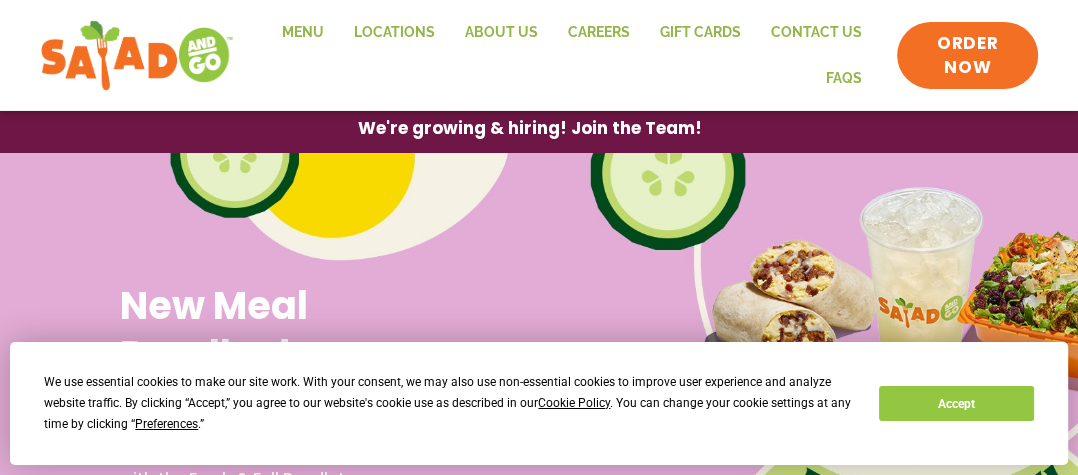 scroll, scrollTop: 0, scrollLeft: 0, axis: both 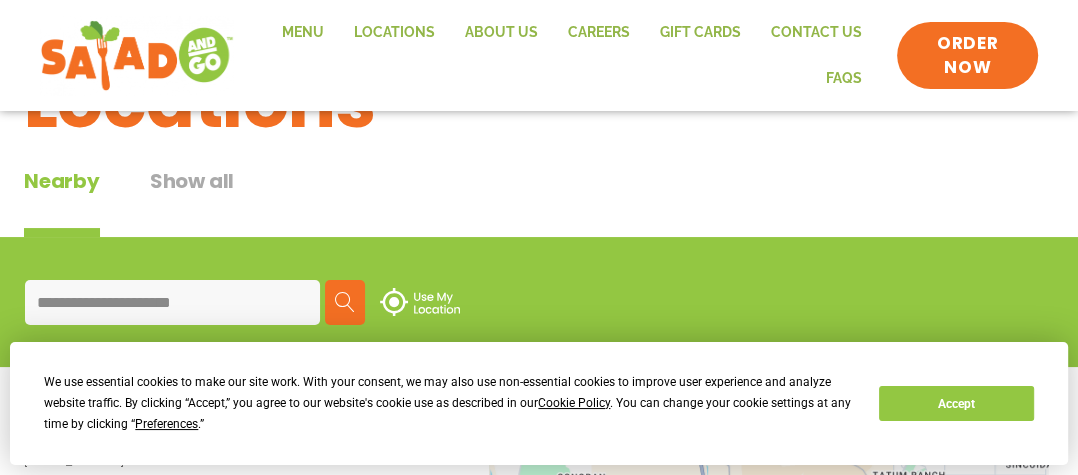 click at bounding box center [345, 302] 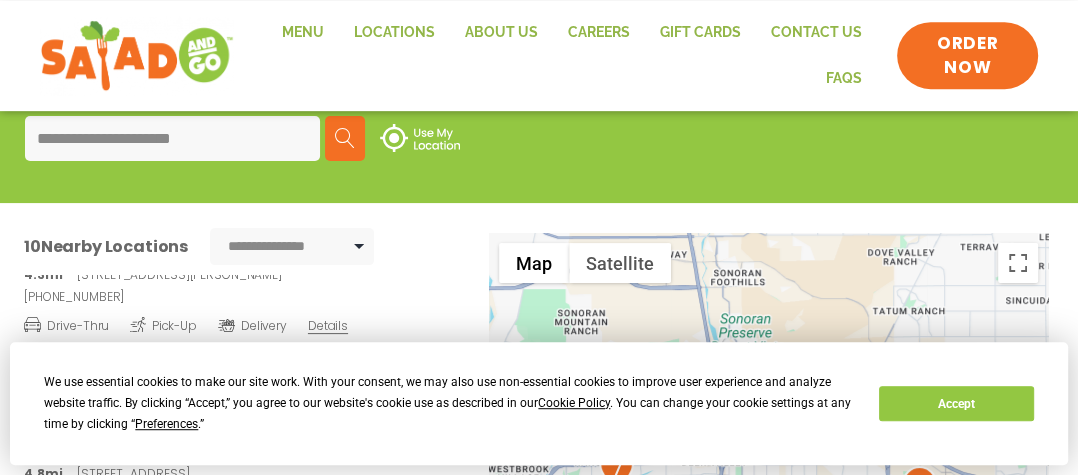 scroll, scrollTop: 316, scrollLeft: 0, axis: vertical 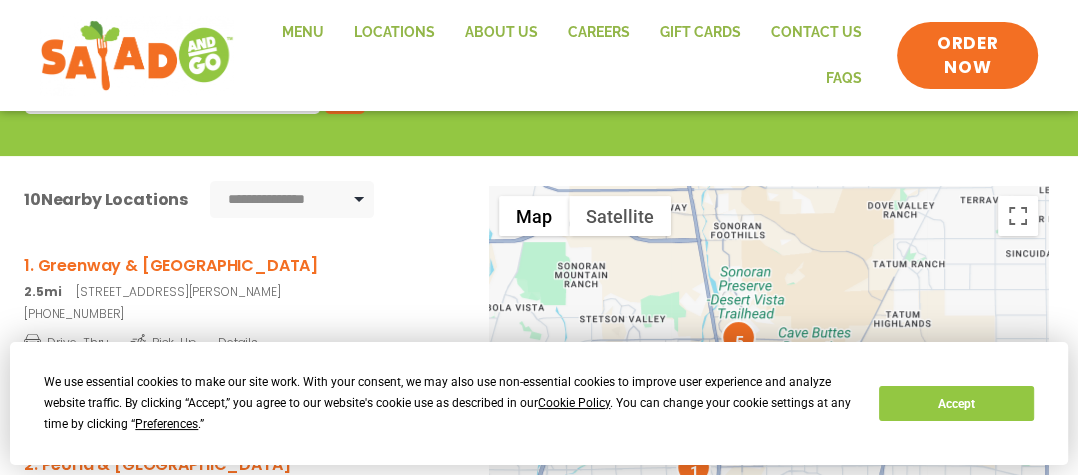 click on "1. Greenway & 35th Ave" at bounding box center (239, 265) 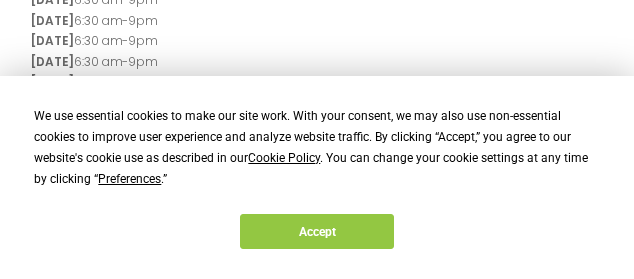 scroll, scrollTop: 540, scrollLeft: 0, axis: vertical 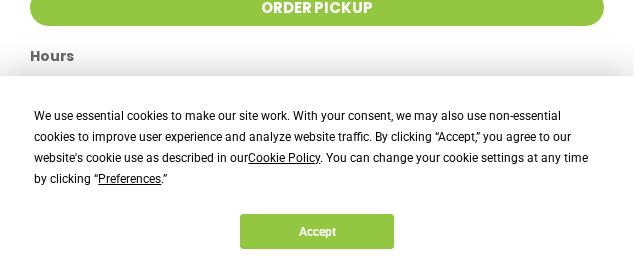 click on "For better, healthier fast food, visit your neighborhood Salad and Go in Phoenix, AZ. Great-tasting, nutritious food can also be convenient and affordable. Located nearby Greenway Rd & 35th Ave, enjoy made-to-order salads, wraps, breakfast burritos and refreshing drinks. Available                          Drive-Thru                                   Pick-Up                                             Mobile Order Pick-up Lane     Order Pickup  Hours   Monday  6:30 am-9pm   Tuesday  6:30 am-9pm   Wednesday  6:30 am-9pm   Thursday  6:30 am-9pm   Friday  6:30 am-9pm   Saturday  7am-9pm   Sunday  7am-9pm Breakfast served weekdays until 10:30am, weekends until 11am." at bounding box center (317, 40) 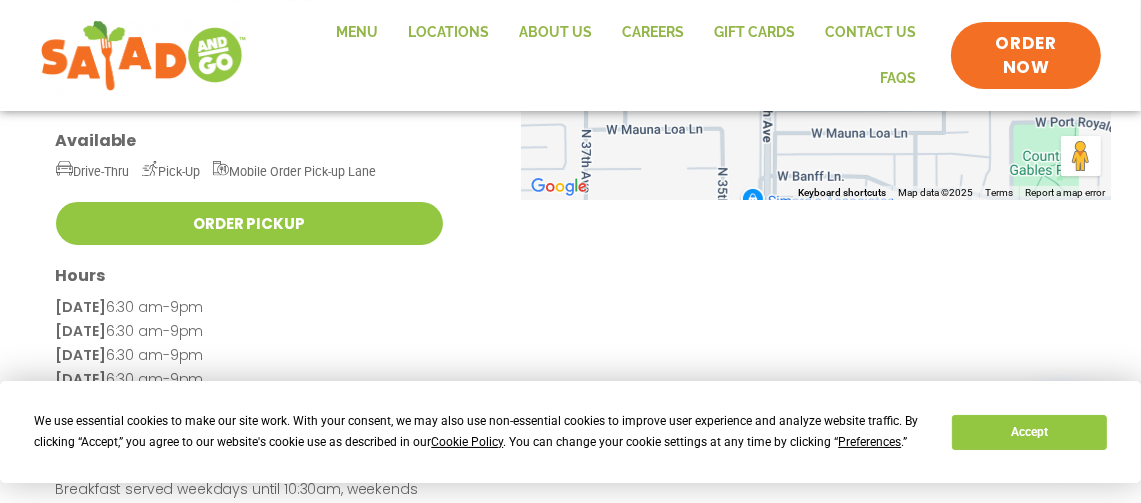 scroll, scrollTop: 448, scrollLeft: 0, axis: vertical 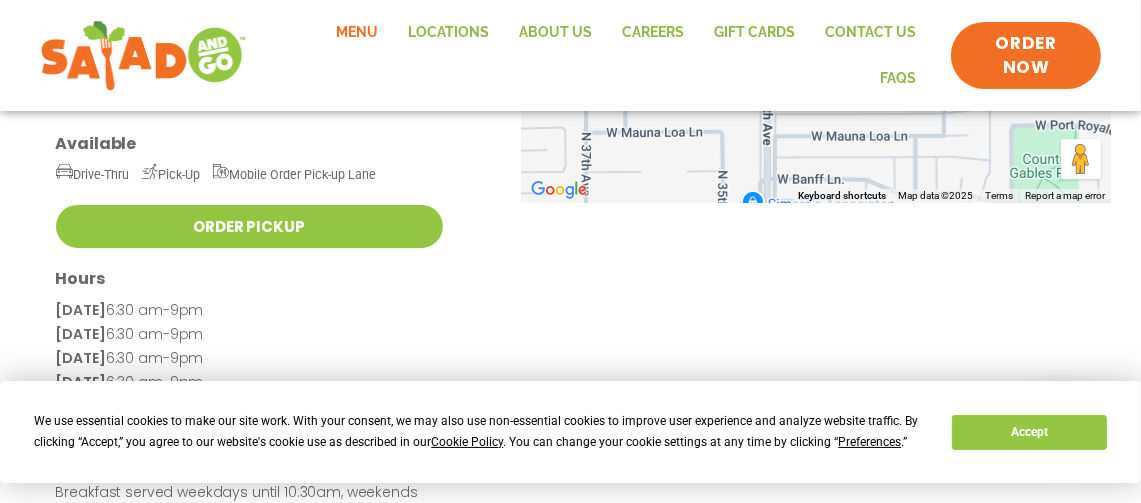 click on "Menu" 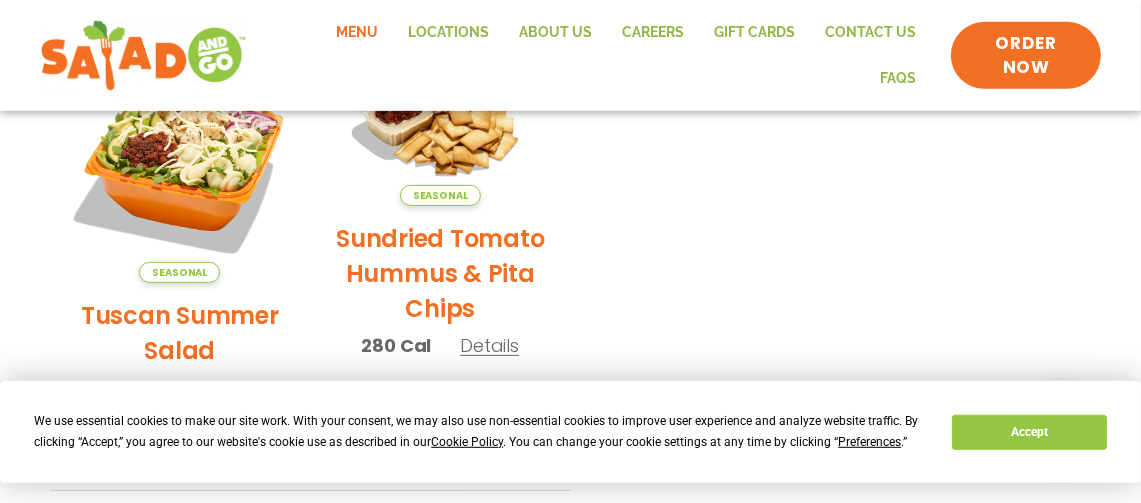 scroll, scrollTop: 525, scrollLeft: 0, axis: vertical 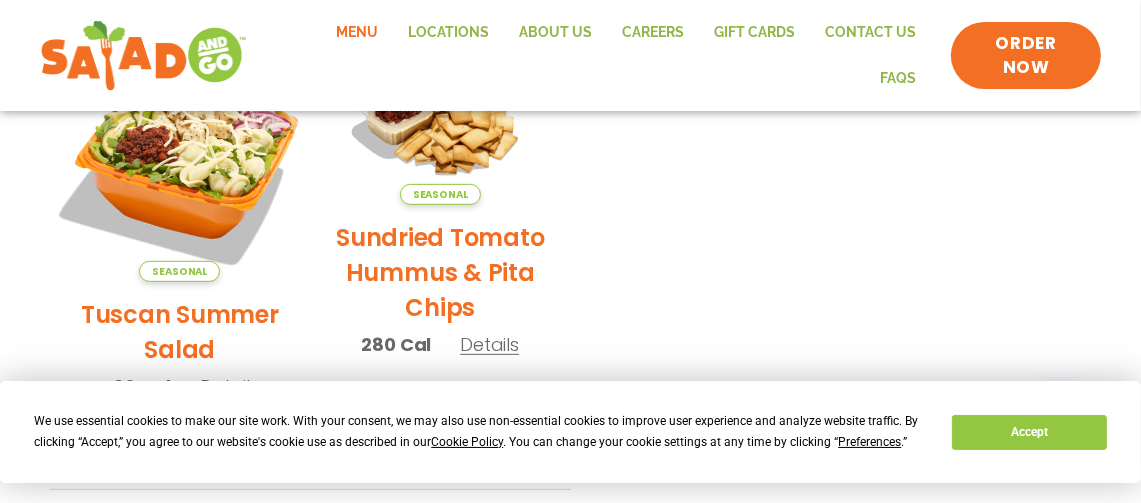 click at bounding box center [179, 166] 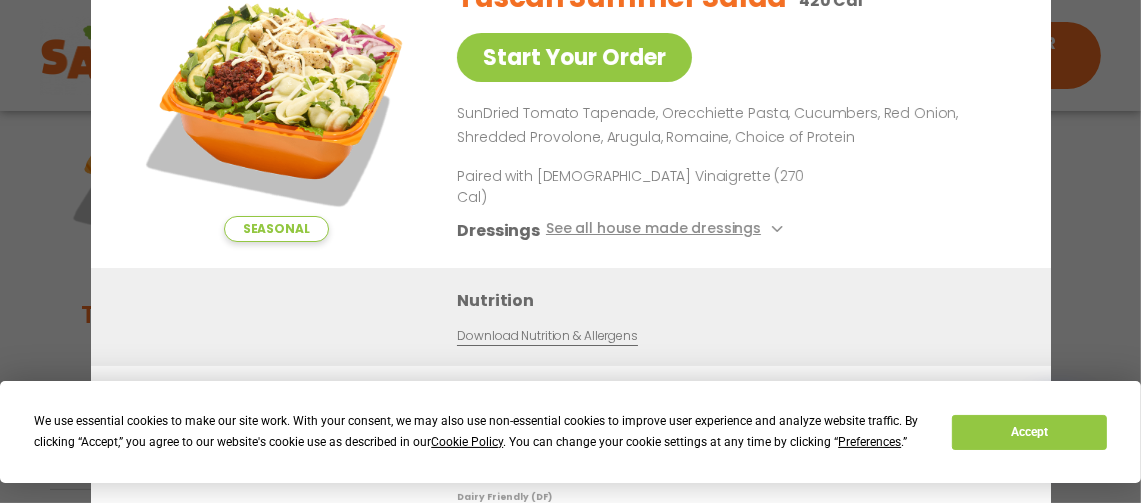 click at bounding box center (276, 102) 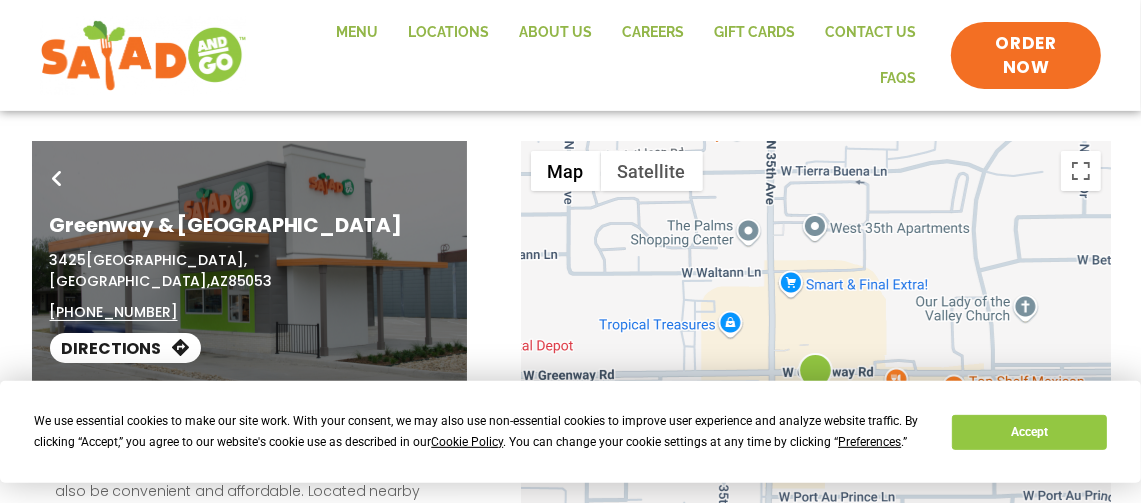 scroll, scrollTop: 0, scrollLeft: 0, axis: both 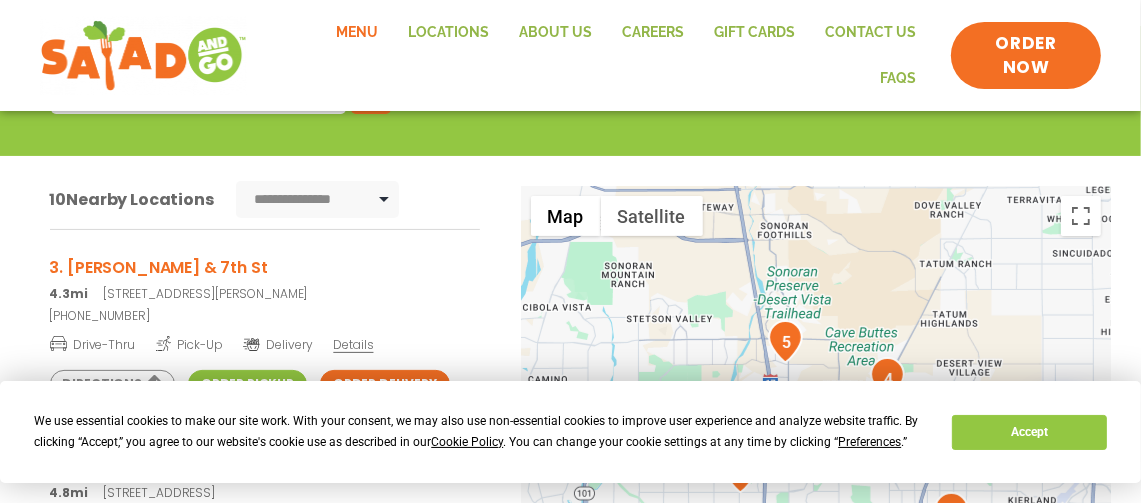 click on "Menu" 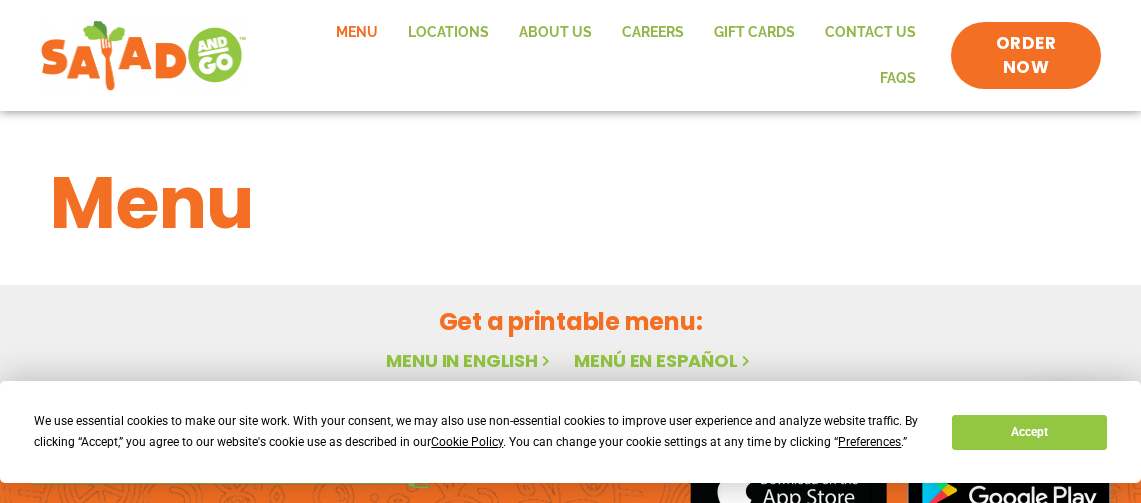scroll, scrollTop: 0, scrollLeft: 0, axis: both 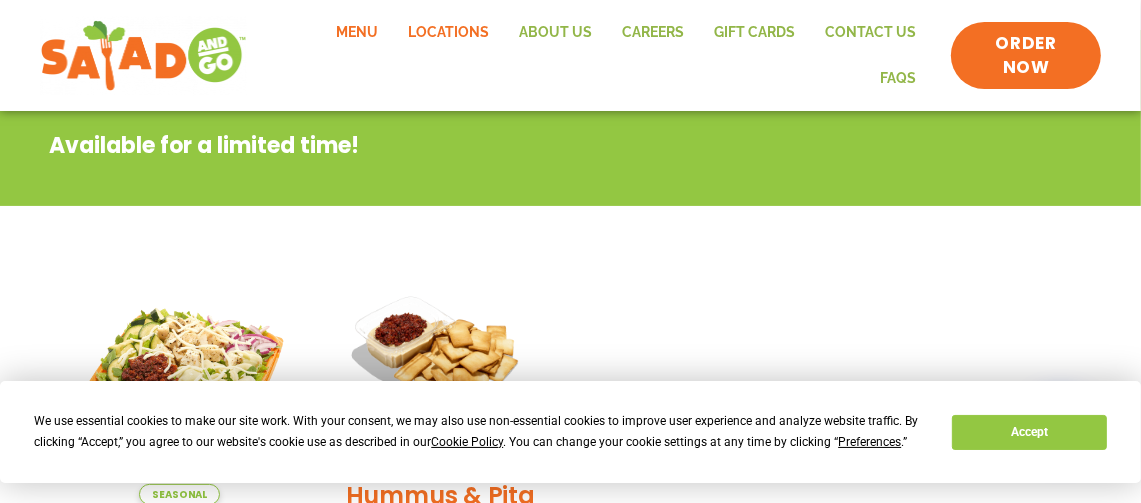click on "Locations" 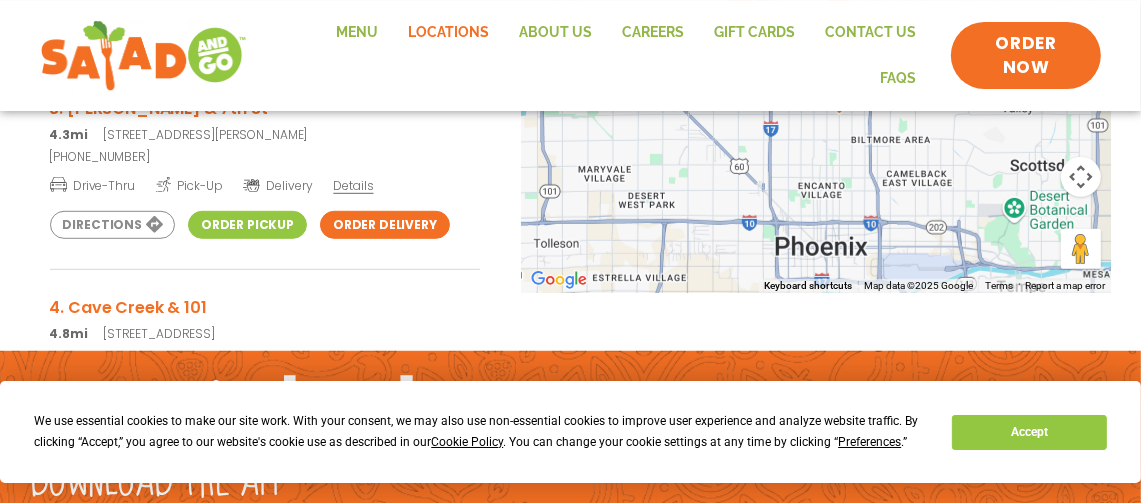 scroll, scrollTop: 807, scrollLeft: 0, axis: vertical 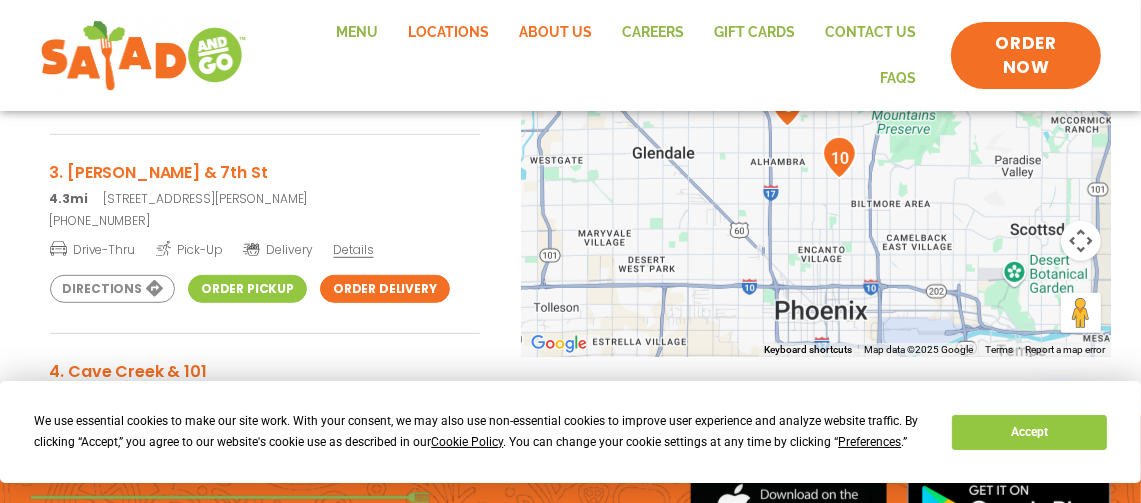 click on "About Us" 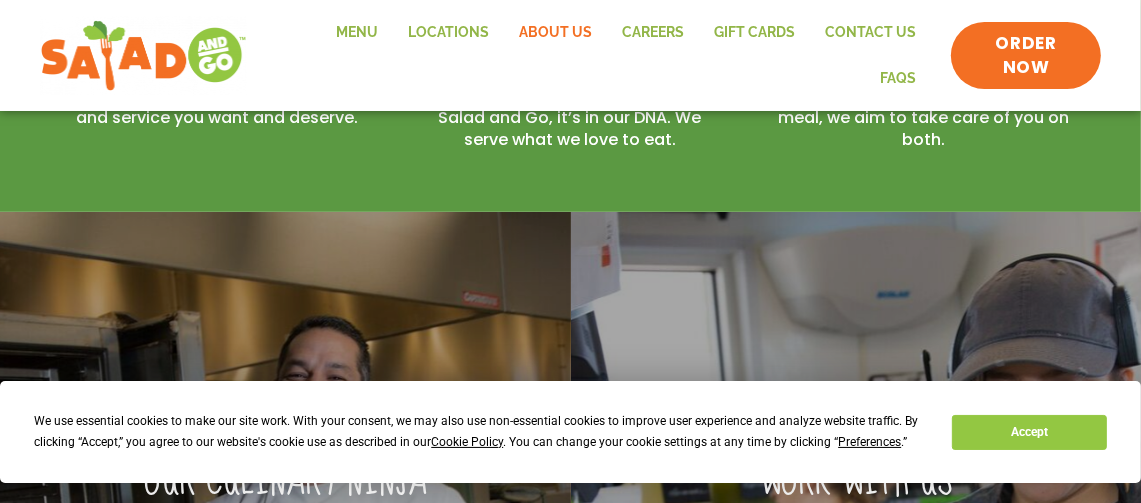 scroll, scrollTop: 620, scrollLeft: 0, axis: vertical 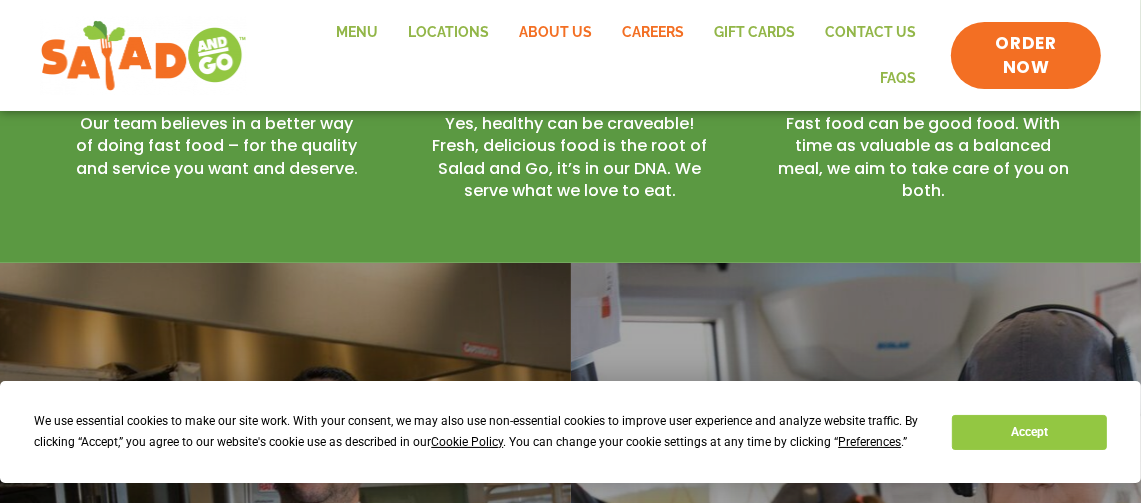 click on "Careers" 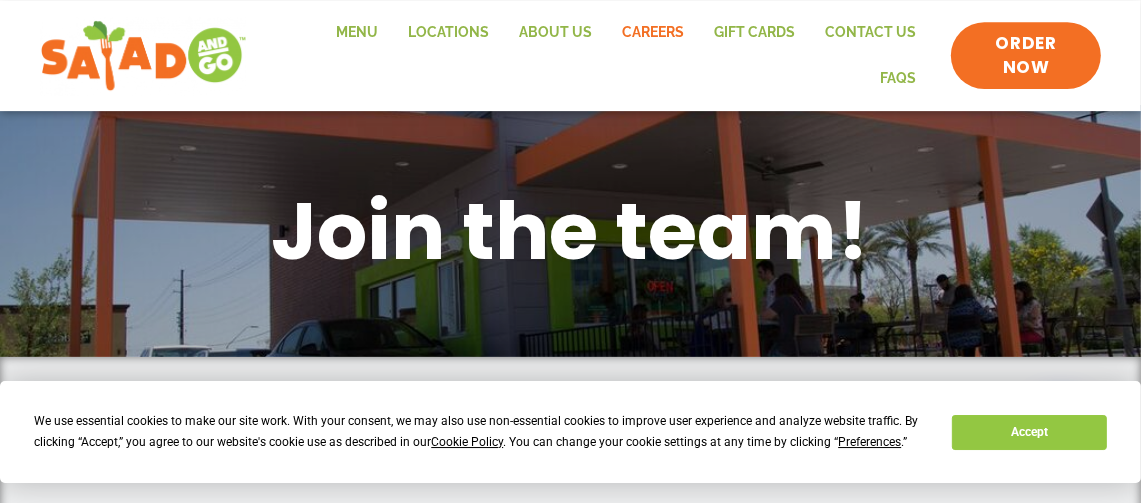 scroll, scrollTop: 0, scrollLeft: 0, axis: both 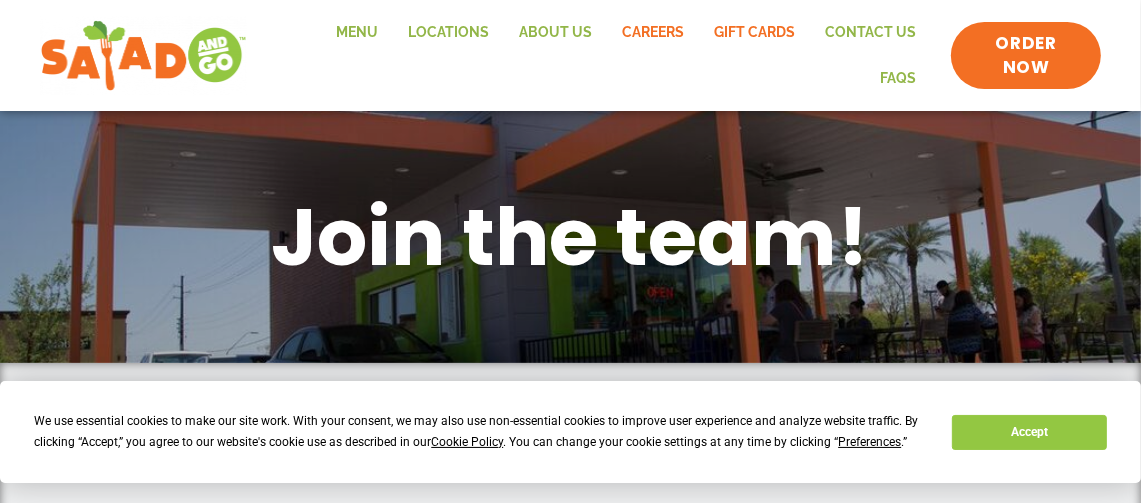click on "GIFT CARDS" 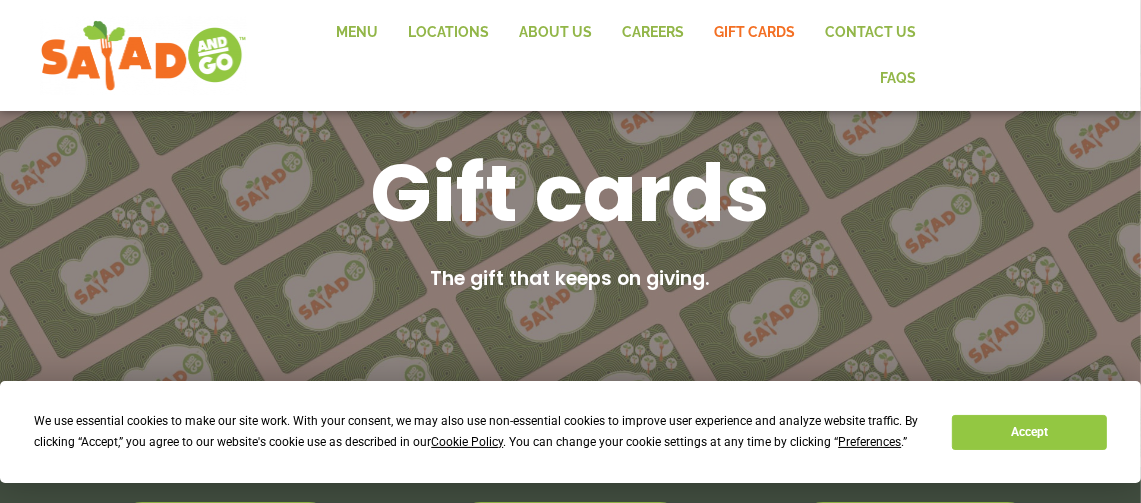 scroll, scrollTop: 108, scrollLeft: 0, axis: vertical 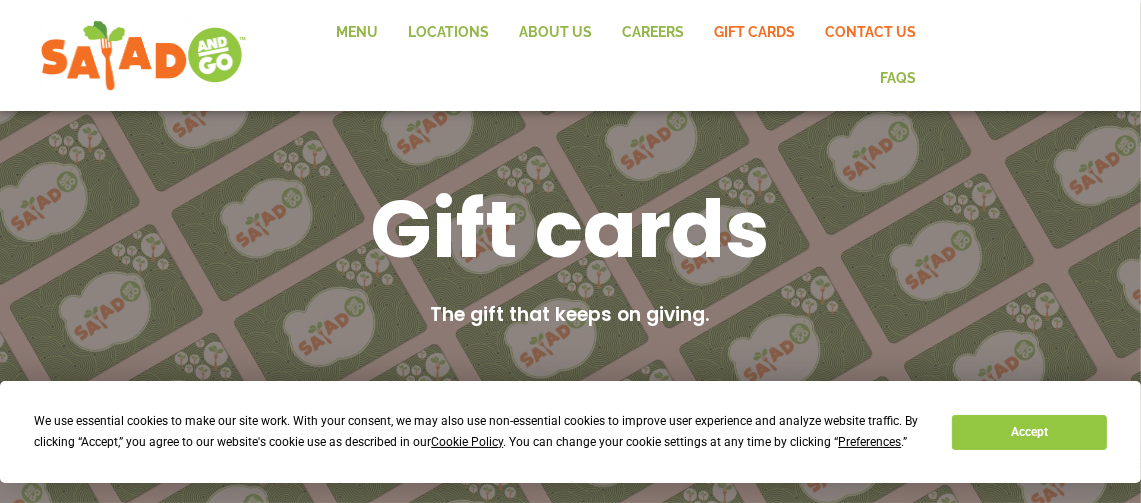 click on "Contact Us" 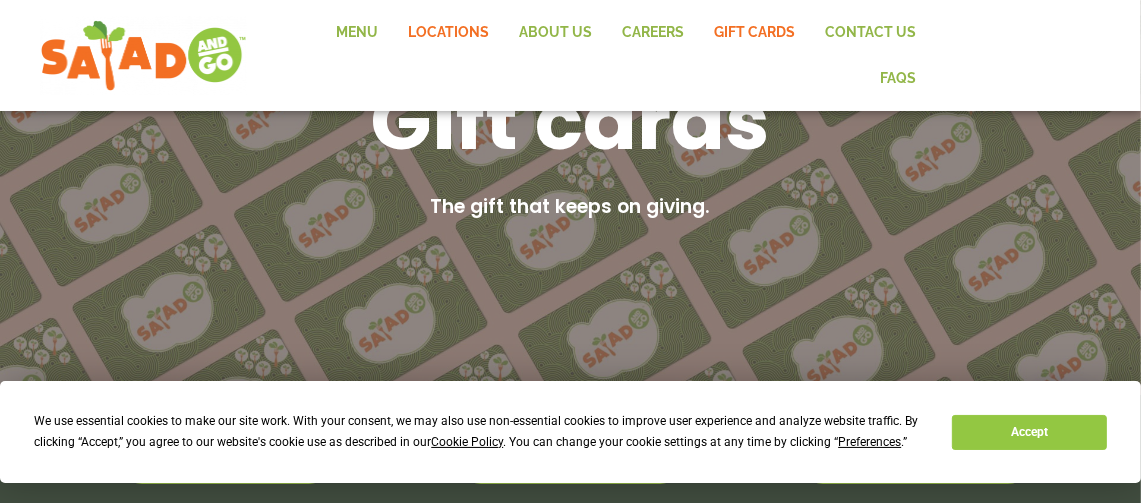 scroll, scrollTop: 108, scrollLeft: 0, axis: vertical 